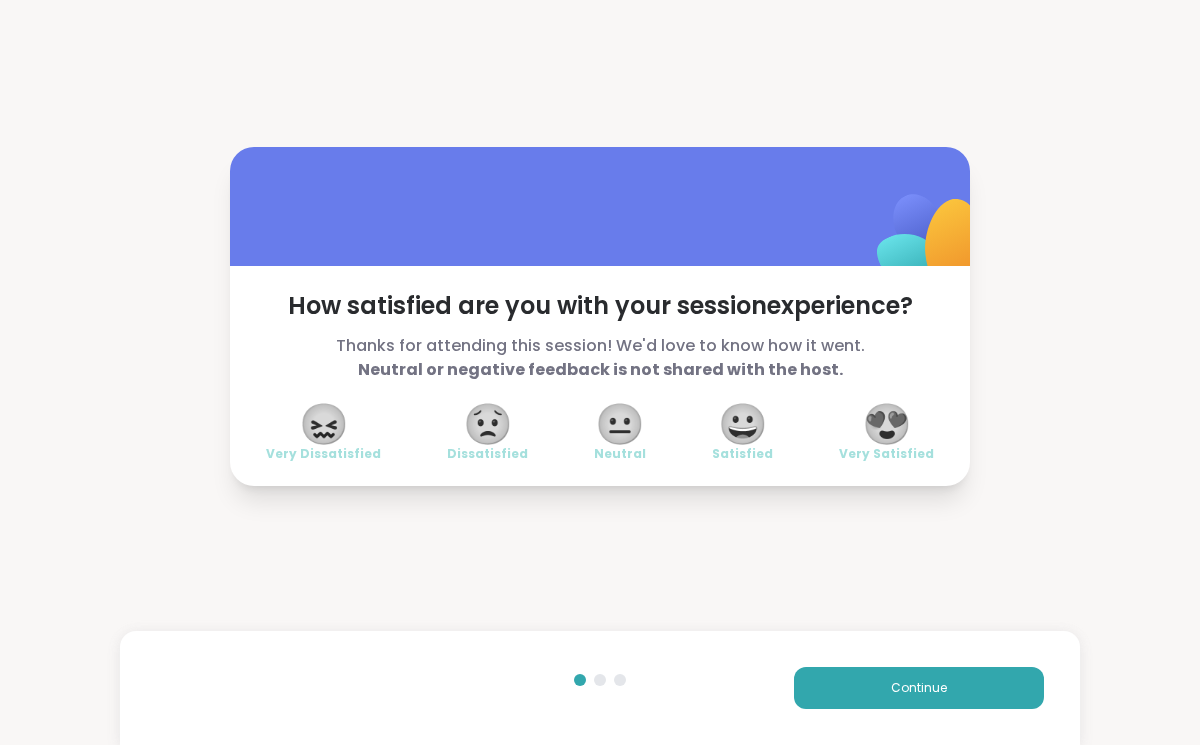 scroll, scrollTop: 0, scrollLeft: 0, axis: both 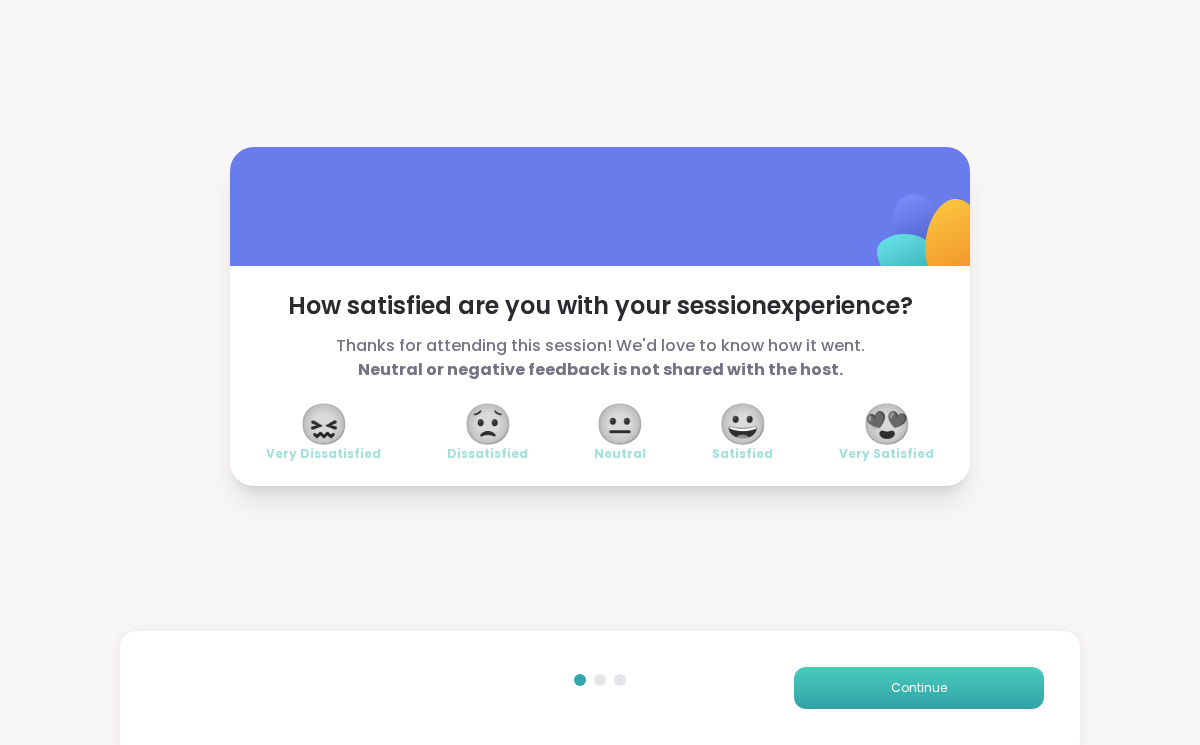 click on "Continue" at bounding box center [919, 688] 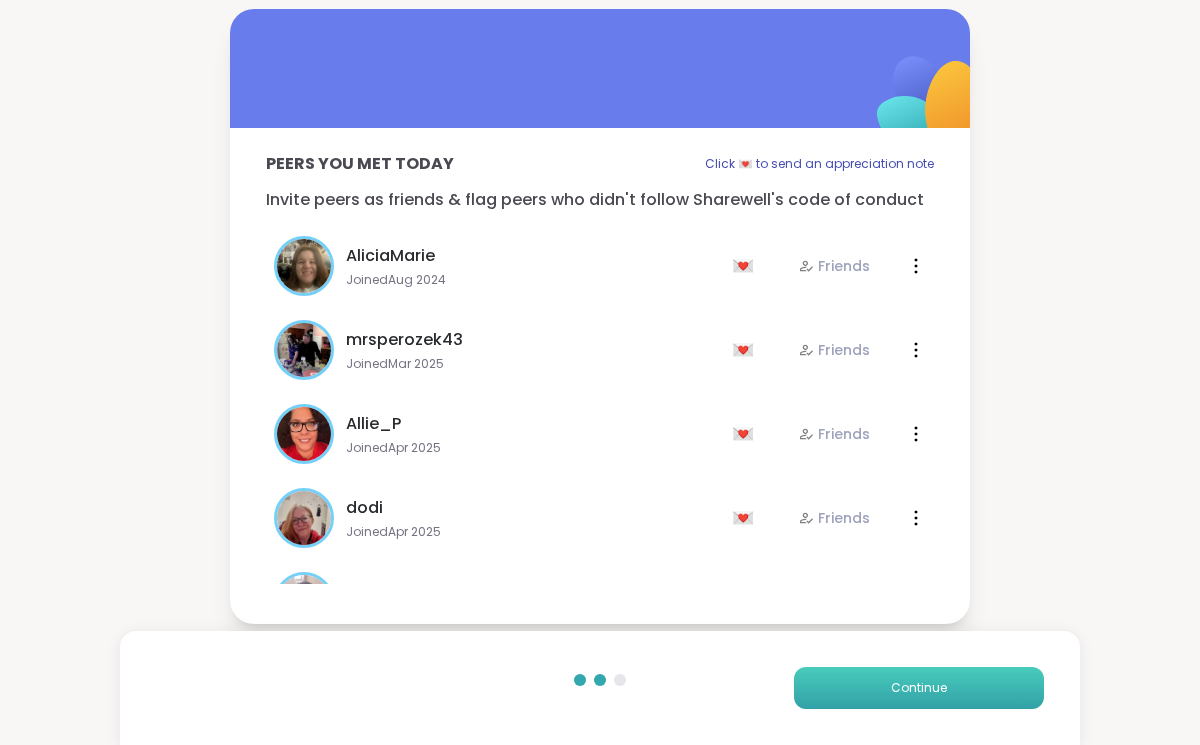 click on "Continue" at bounding box center [919, 688] 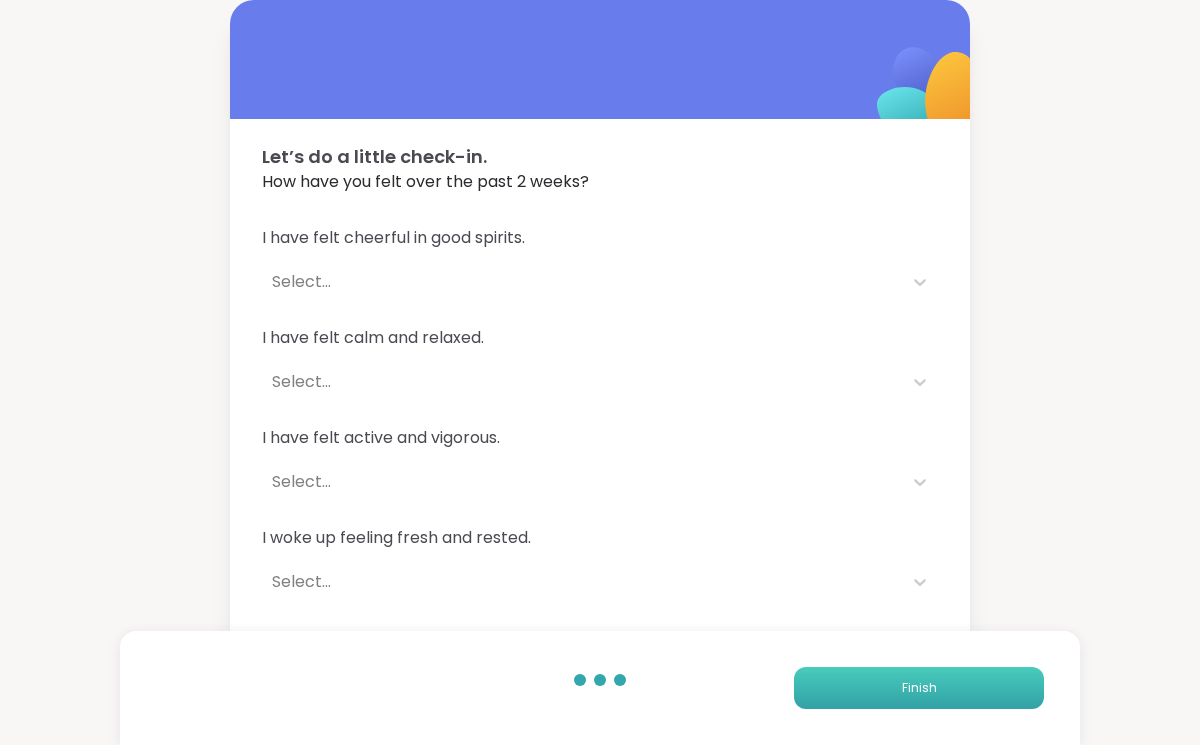 click on "Finish" at bounding box center [919, 688] 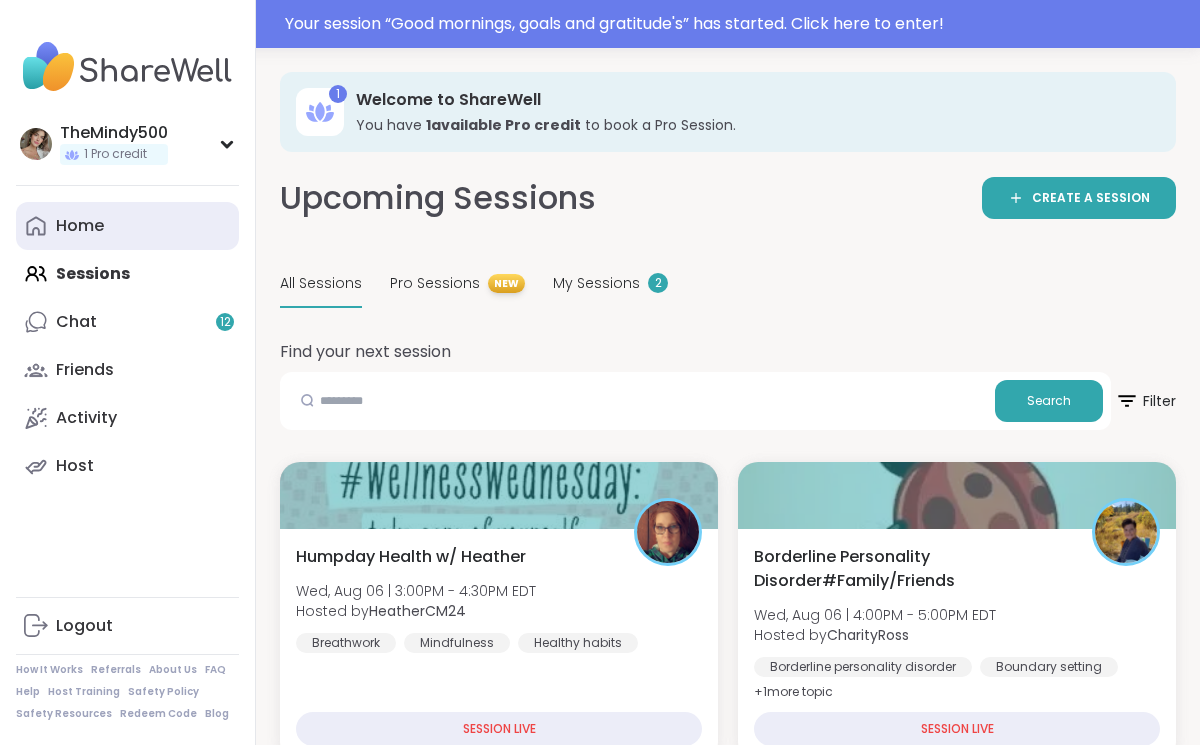 click on "Home" at bounding box center [127, 226] 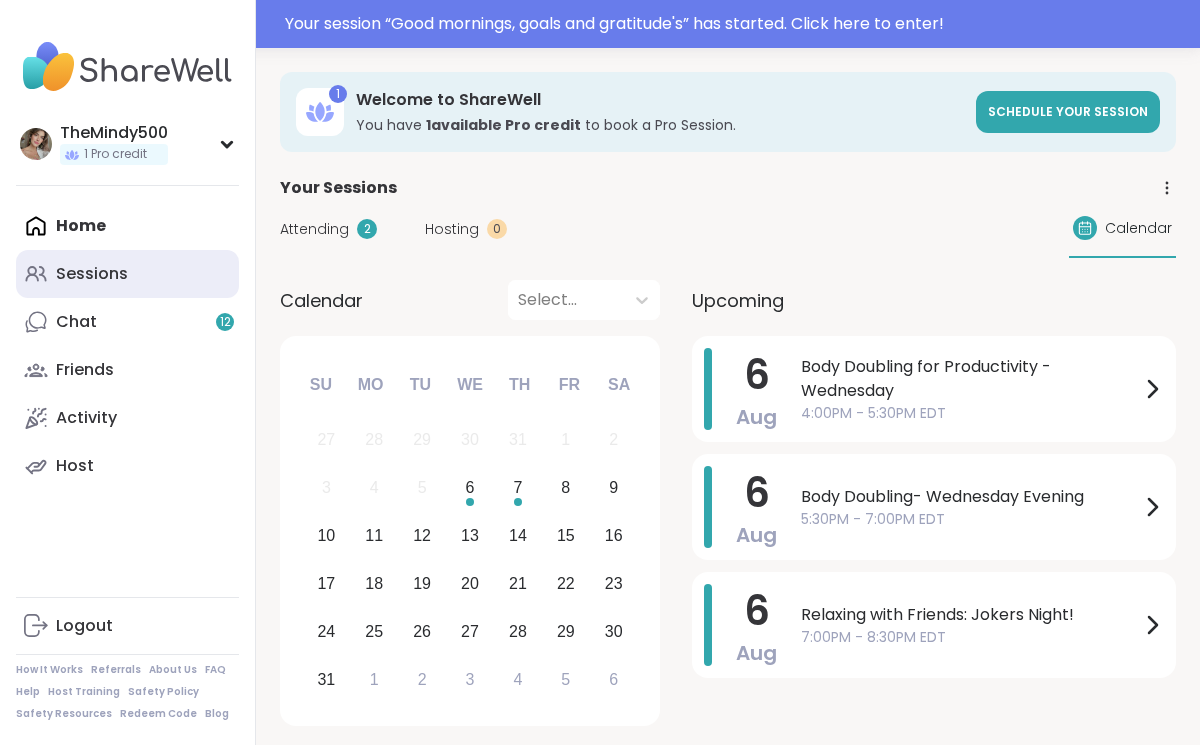 click on "Sessions" at bounding box center (127, 274) 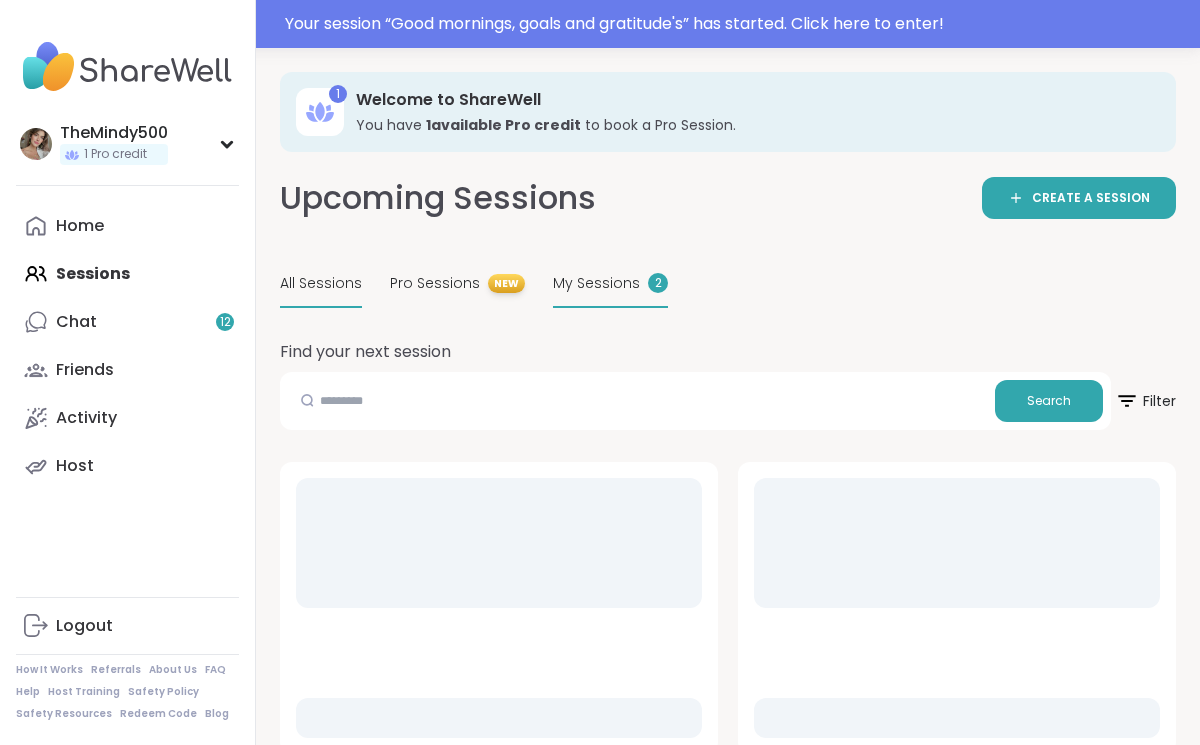click on "My Sessions" at bounding box center (596, 283) 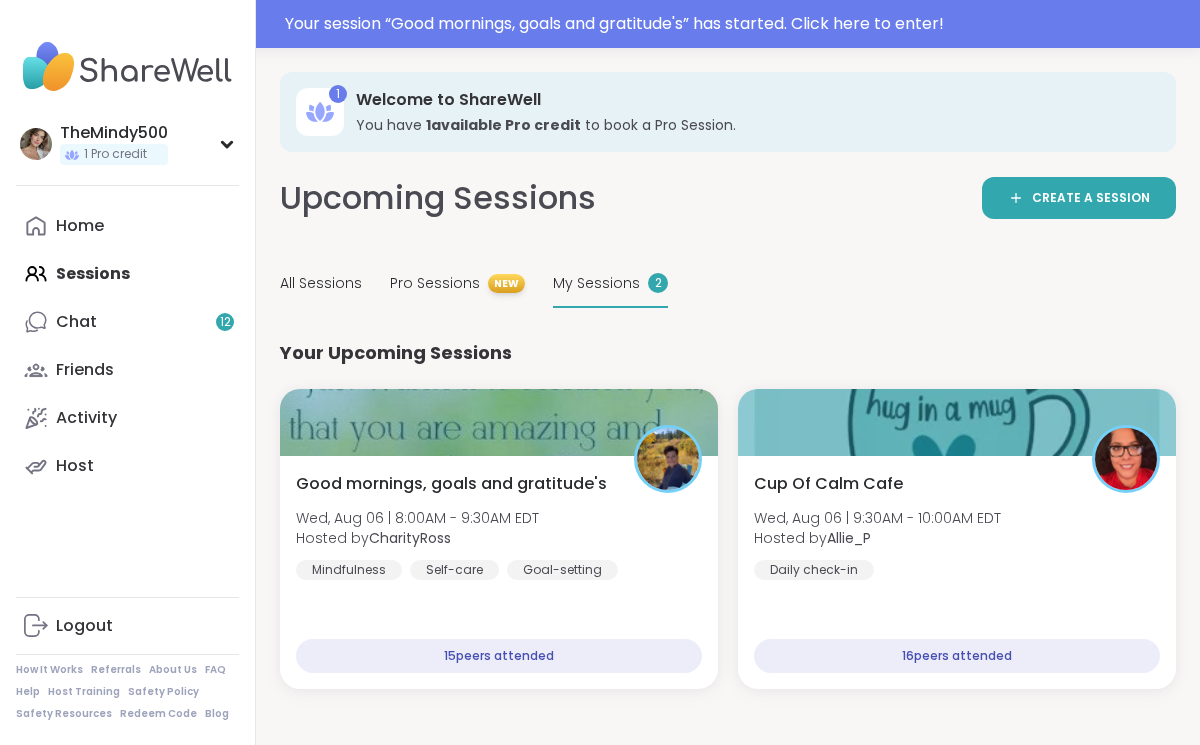 click on "My Sessions" at bounding box center [596, 283] 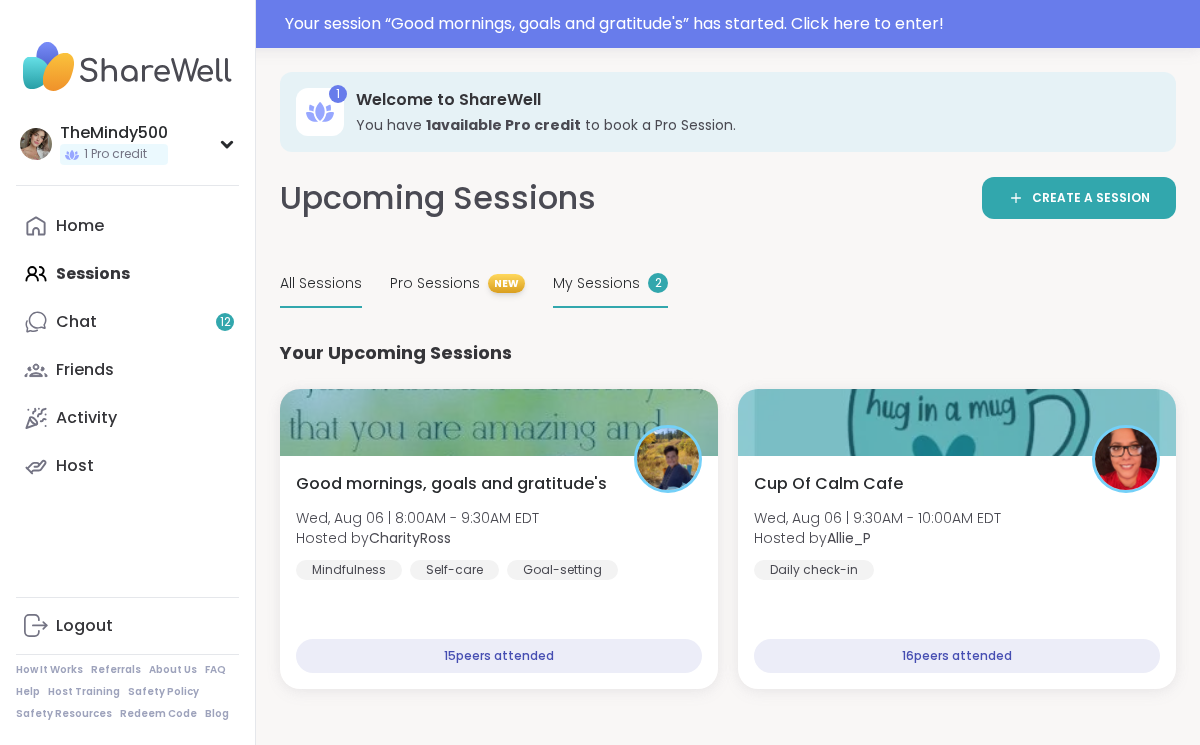 click on "All Sessions" at bounding box center (321, 283) 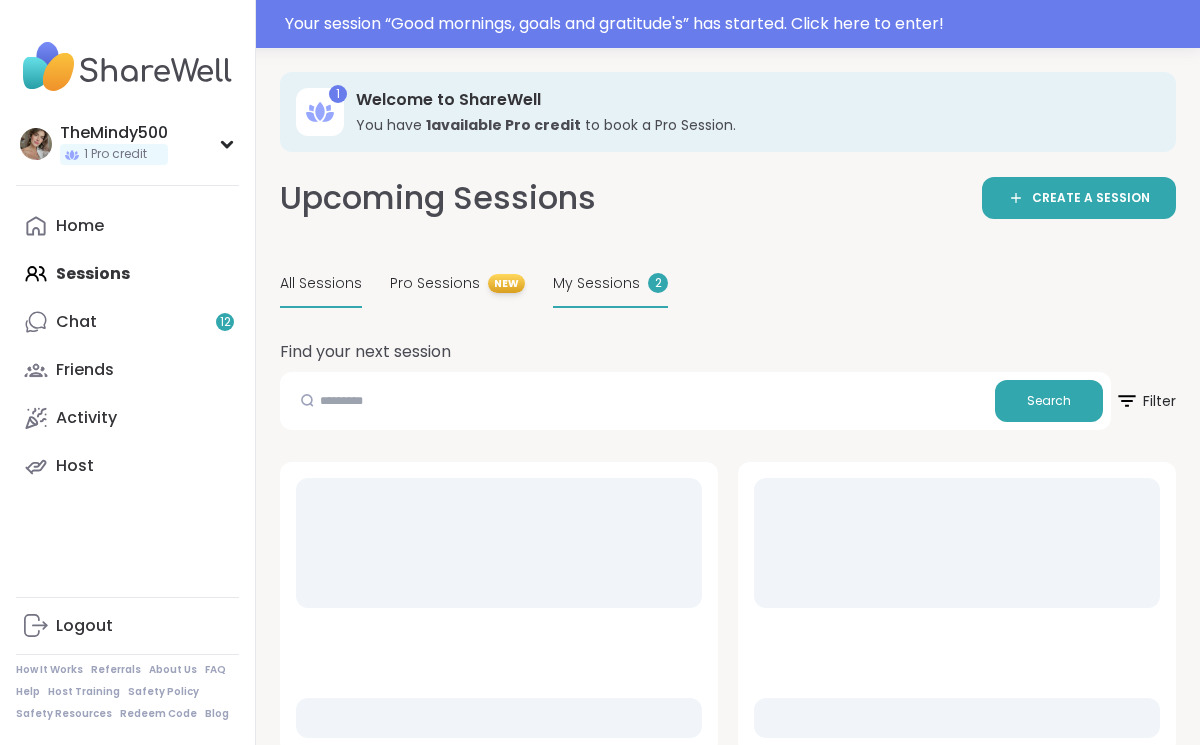 click on "My Sessions" at bounding box center [596, 283] 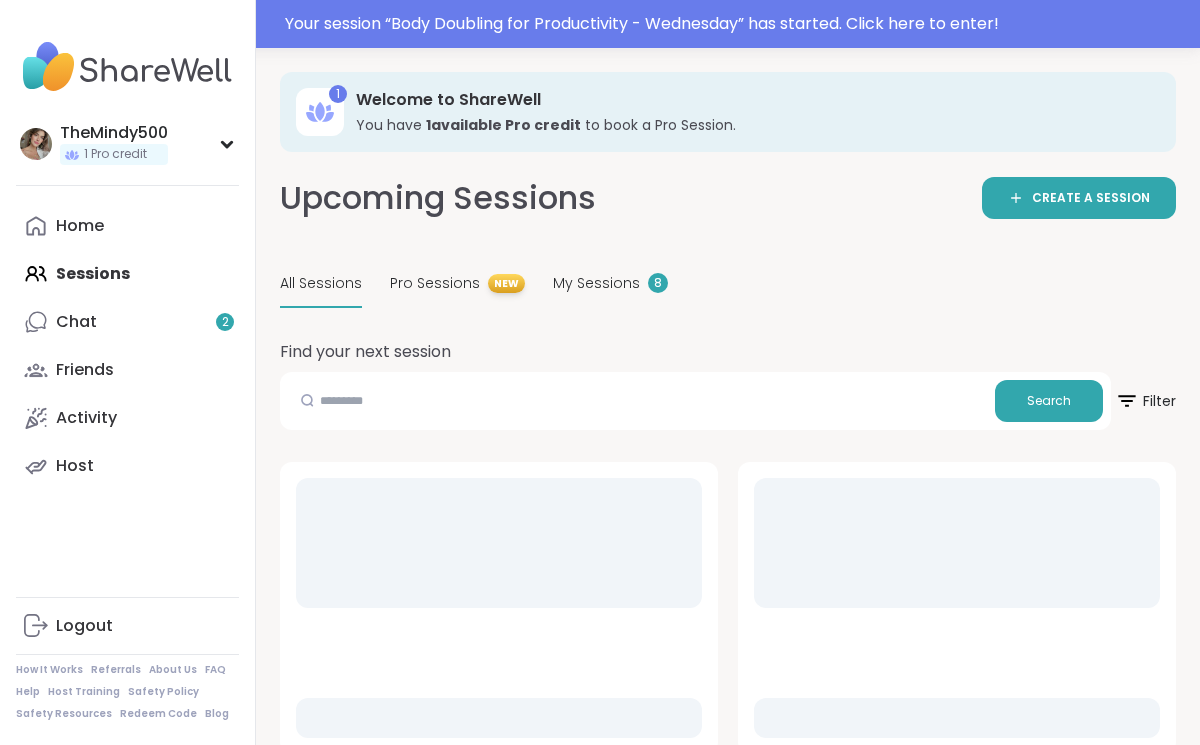 scroll, scrollTop: 0, scrollLeft: 0, axis: both 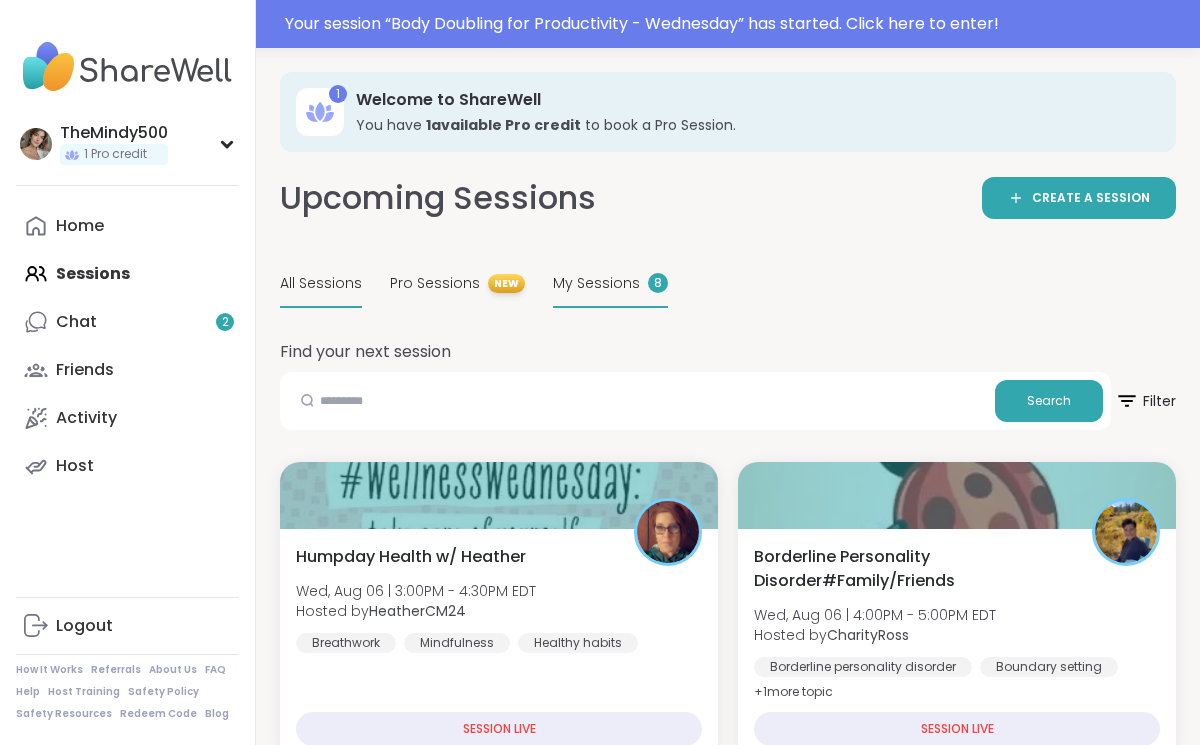click on "My Sessions" at bounding box center [596, 283] 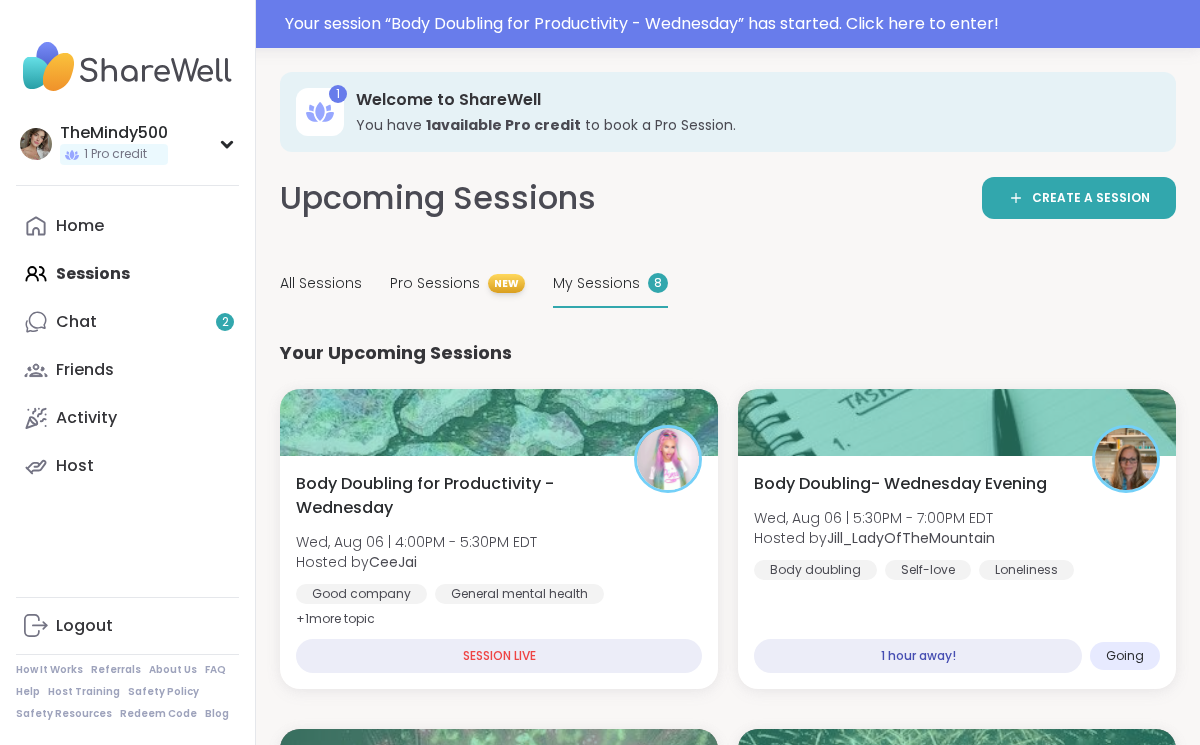 click on "My Sessions" at bounding box center [596, 283] 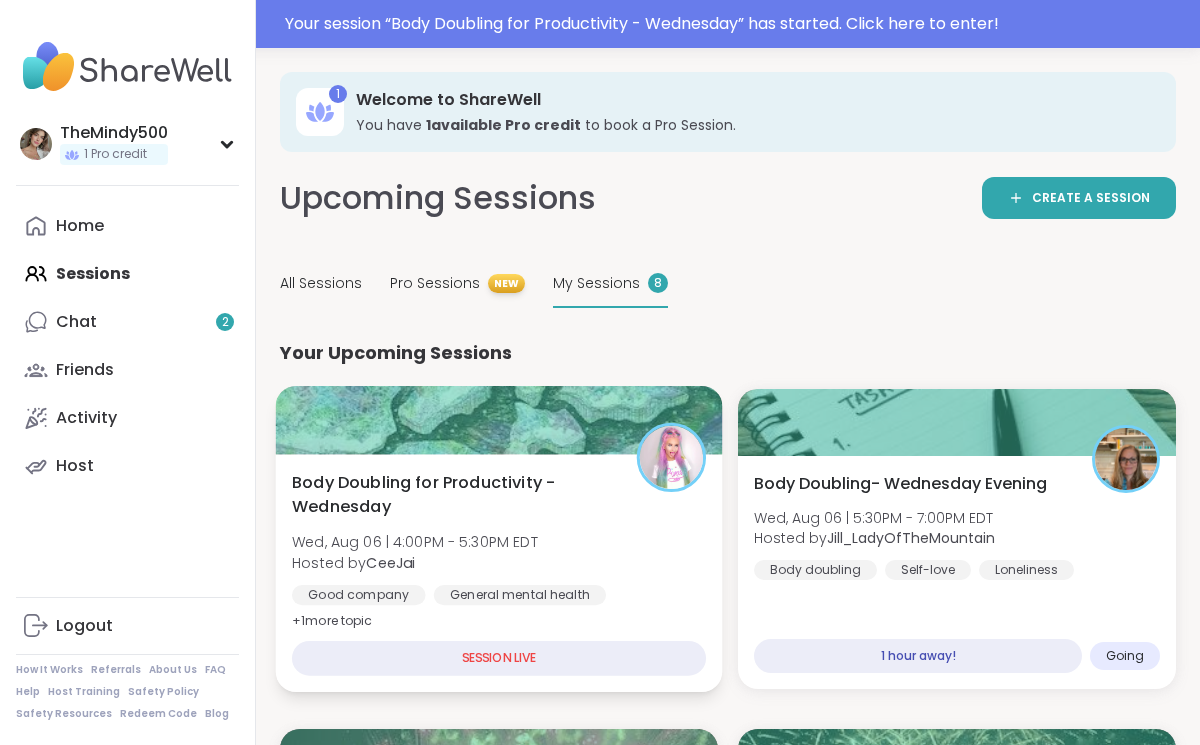 click on "Body Doubling for Productivity - Wednesday Wed, [DATE] | [TIME] - [TIME] [TIMEZONE] Hosted by [PERSON] [PERSON] General mental health Body doubling + 1  more topic SESSION LIVE" at bounding box center (499, 573) 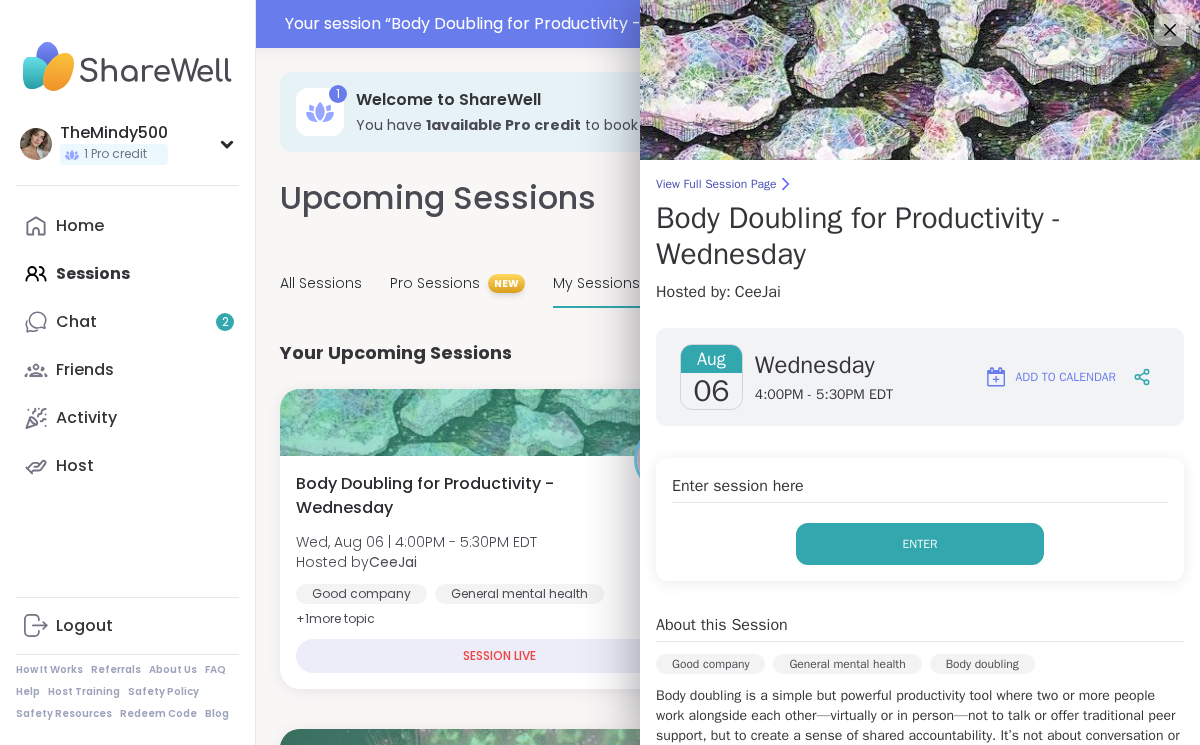click on "Enter" at bounding box center [920, 544] 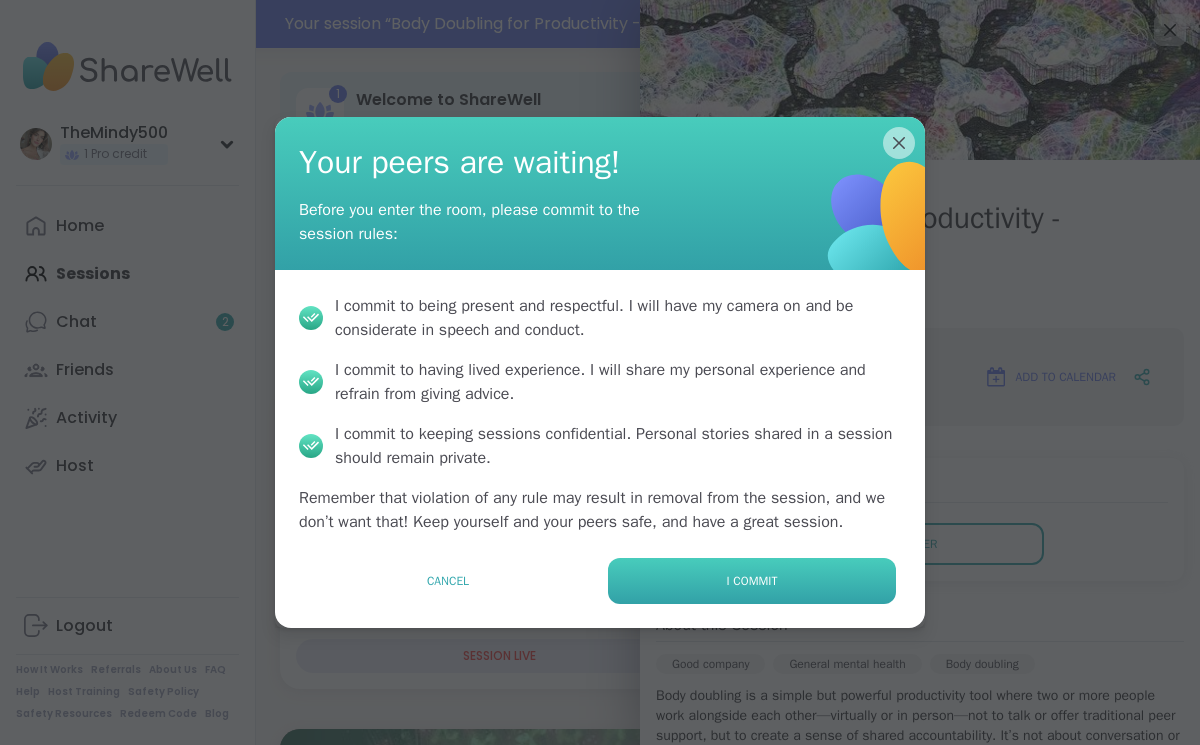 click on "I commit" at bounding box center [752, 581] 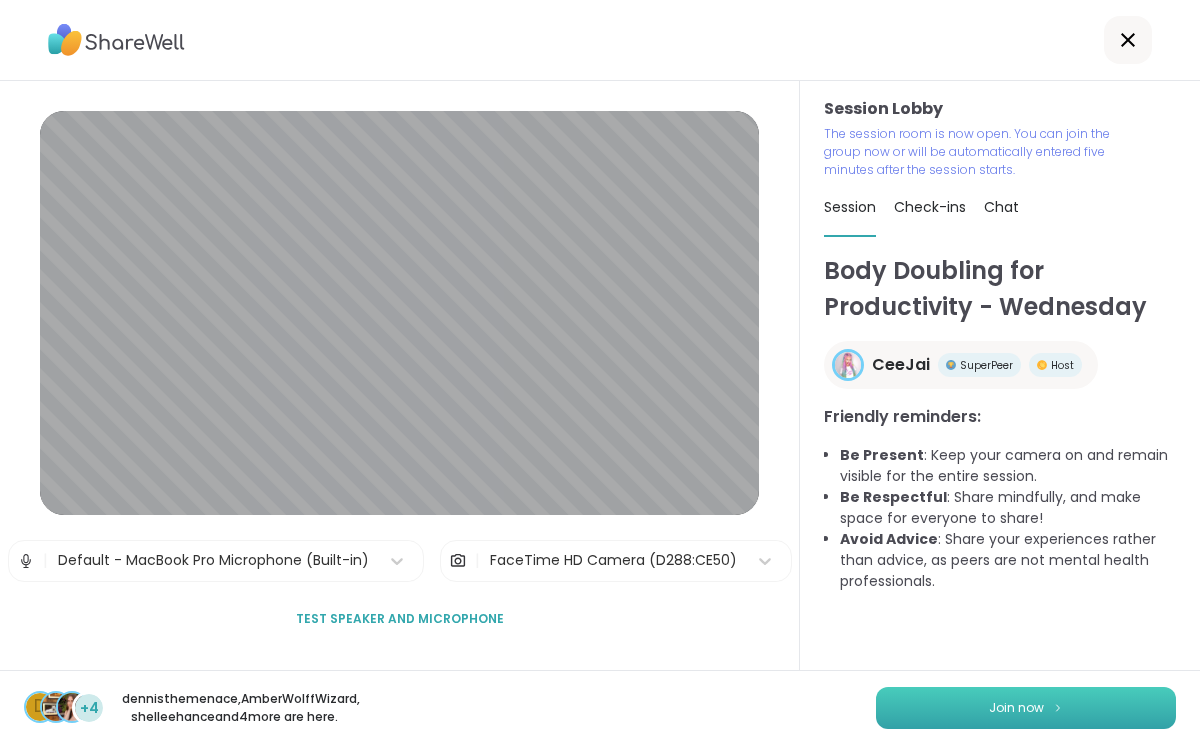 click on "Join now" at bounding box center [1026, 708] 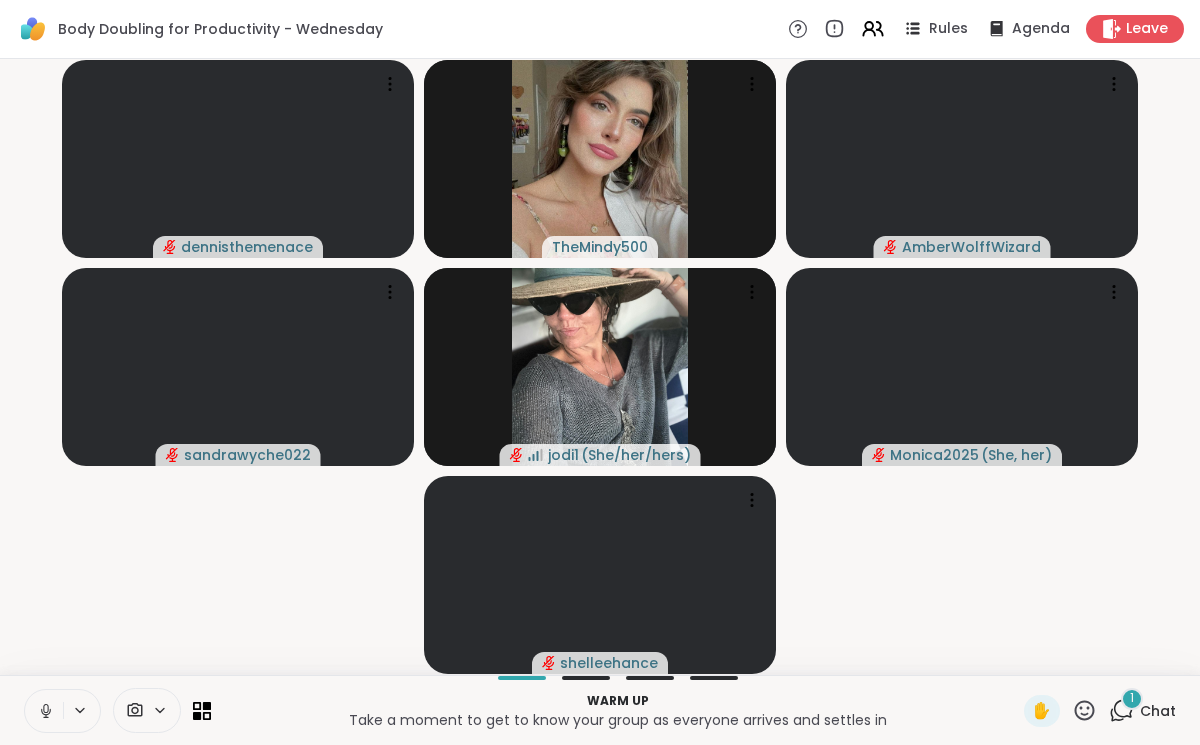click 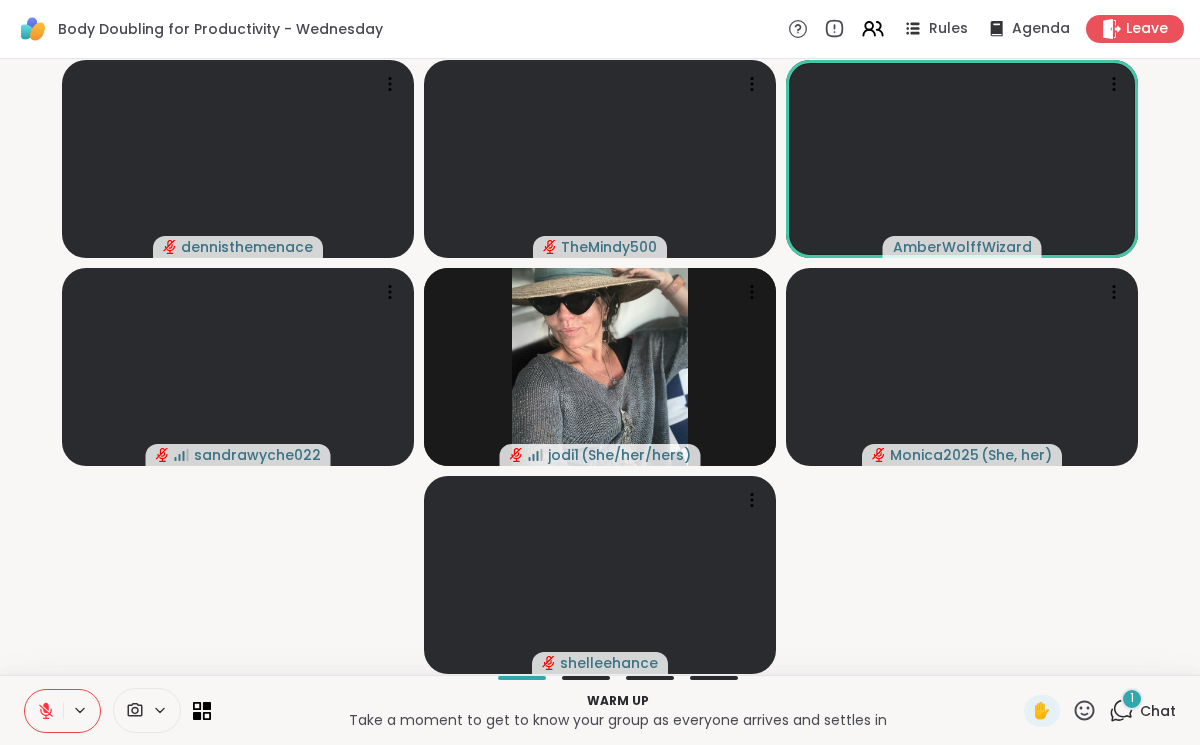 click 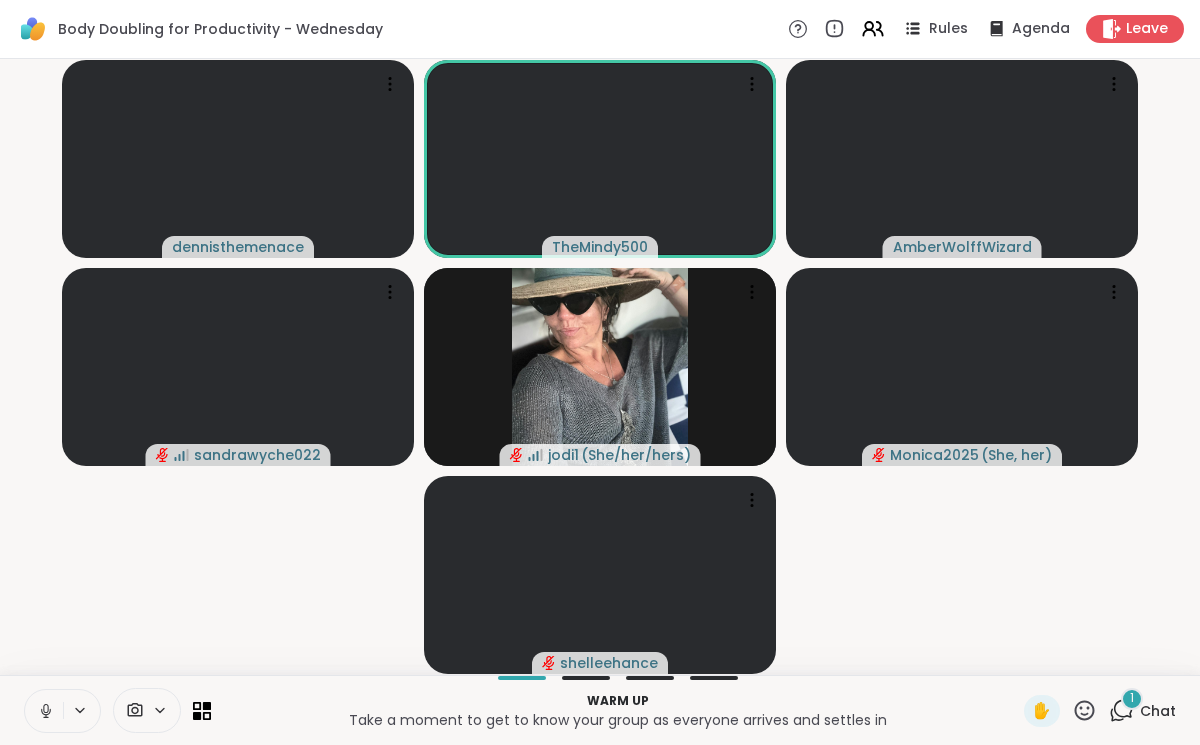 click 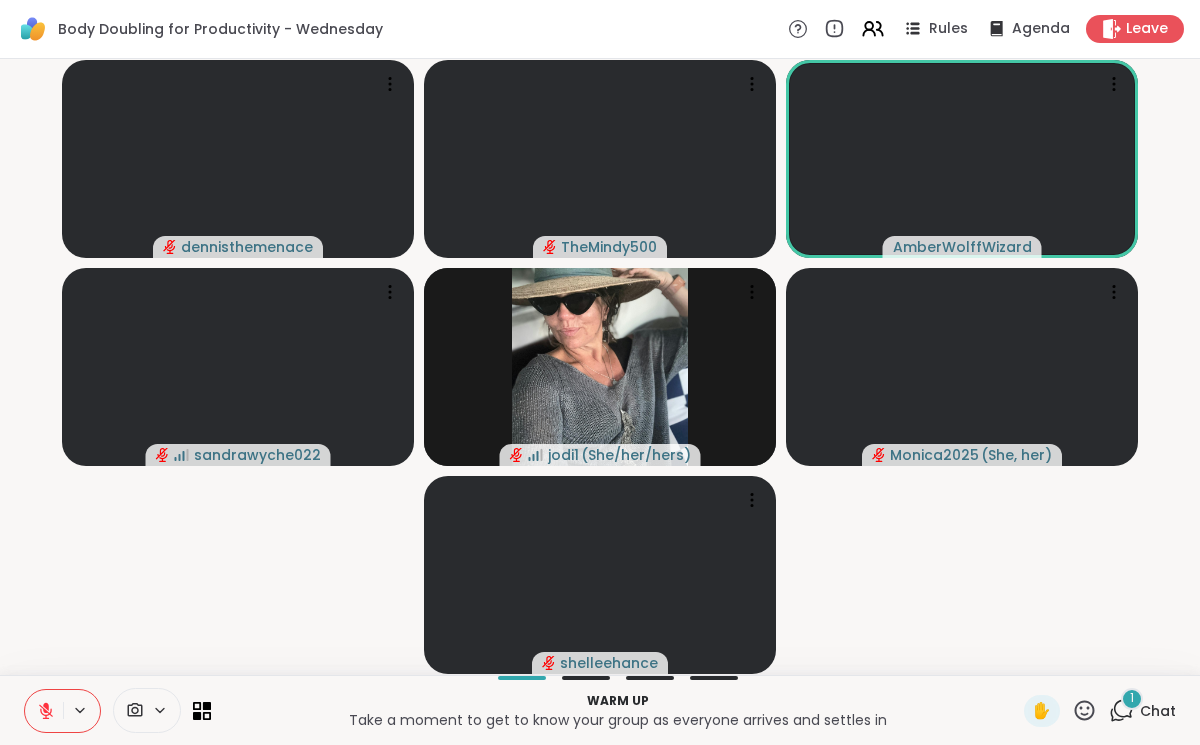 click at bounding box center (44, 711) 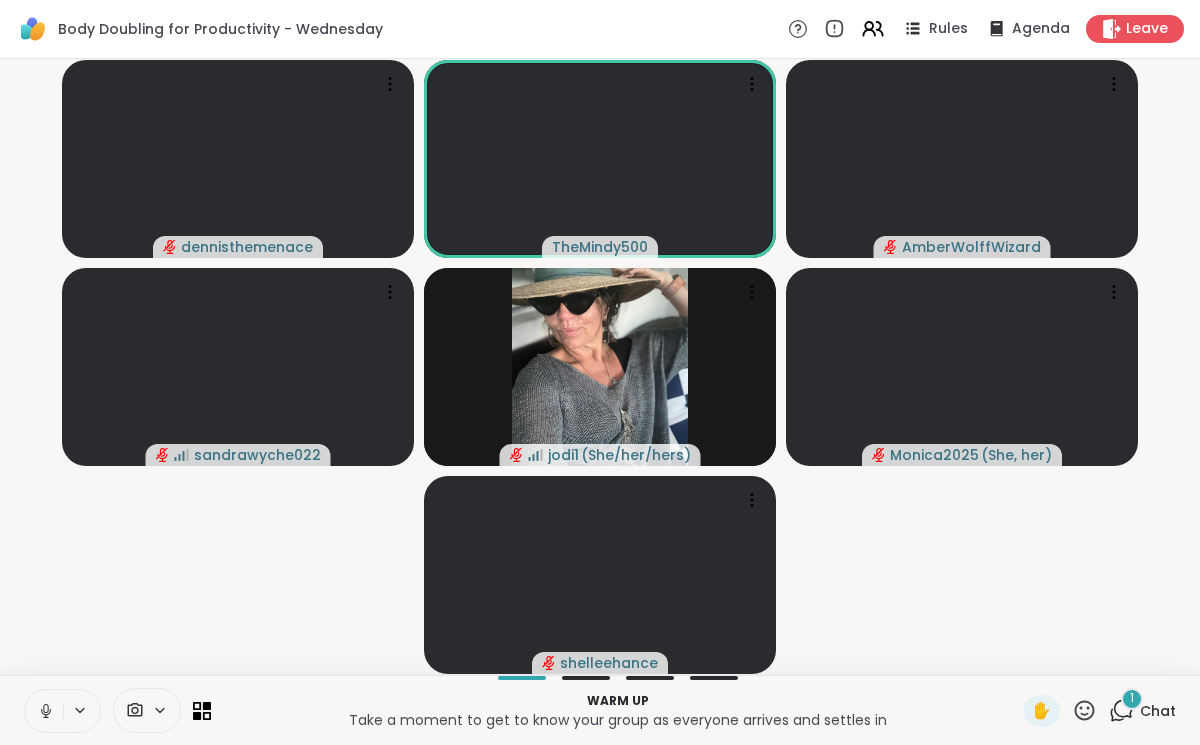 click at bounding box center (44, 711) 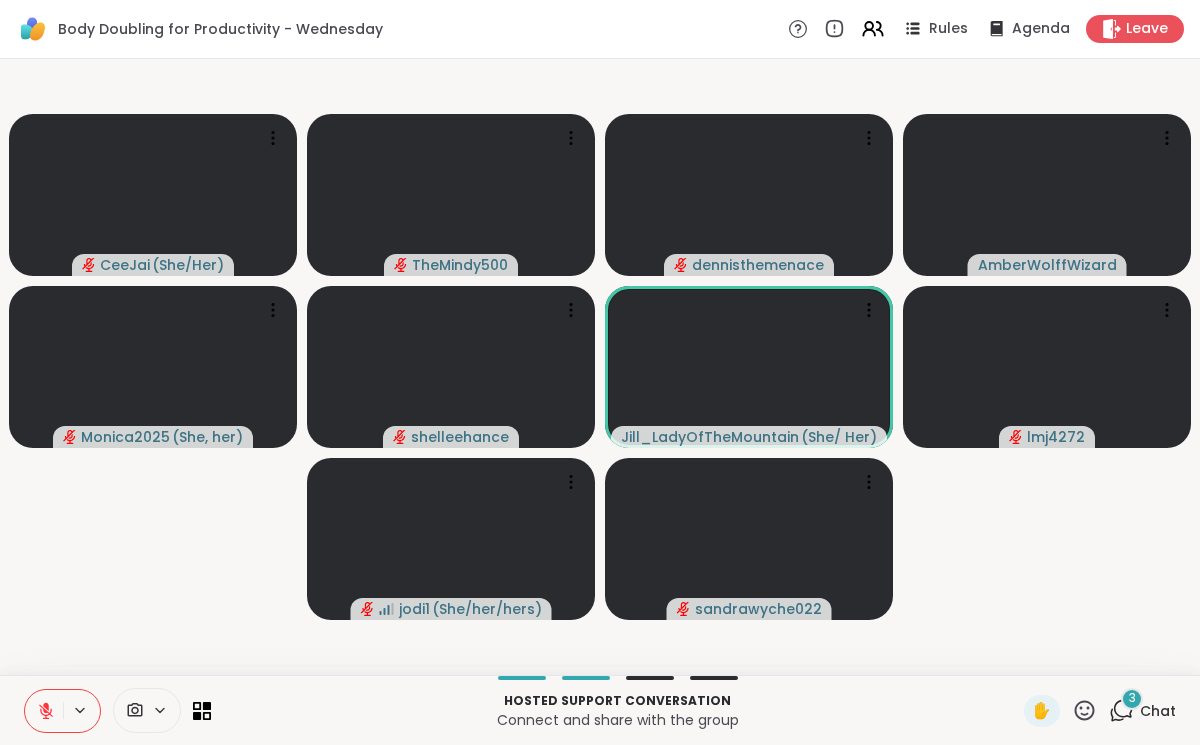 click 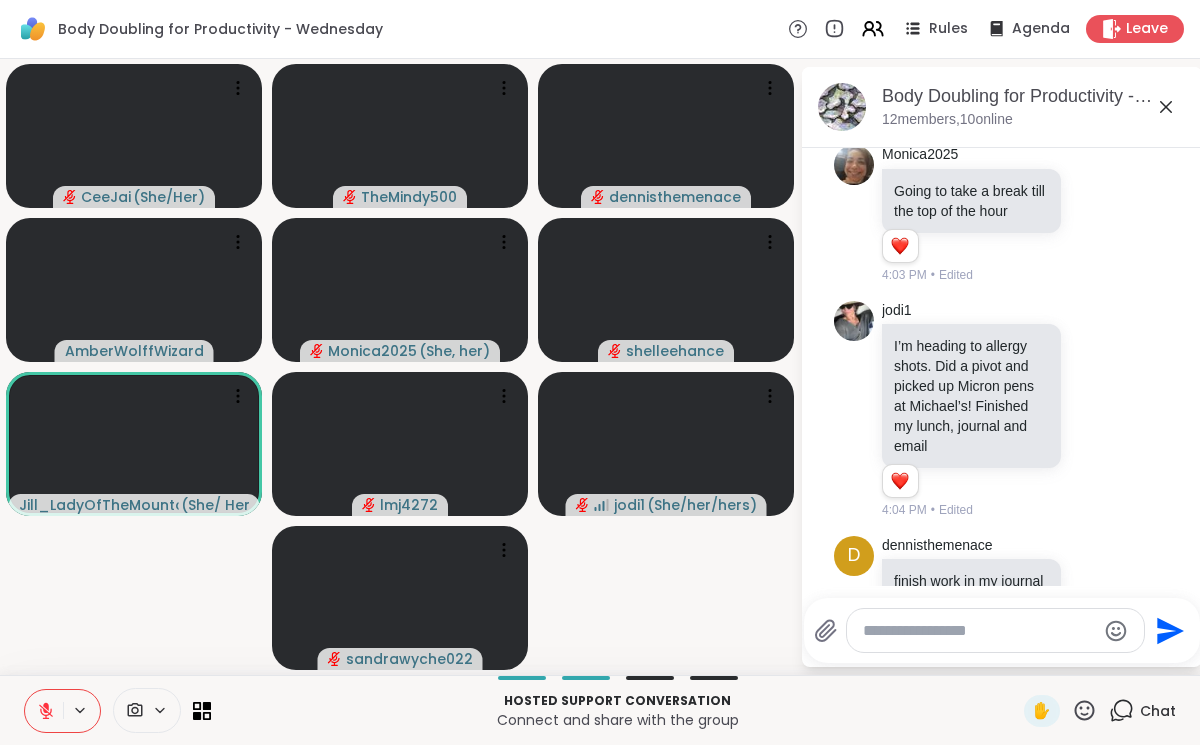 scroll, scrollTop: 175, scrollLeft: 0, axis: vertical 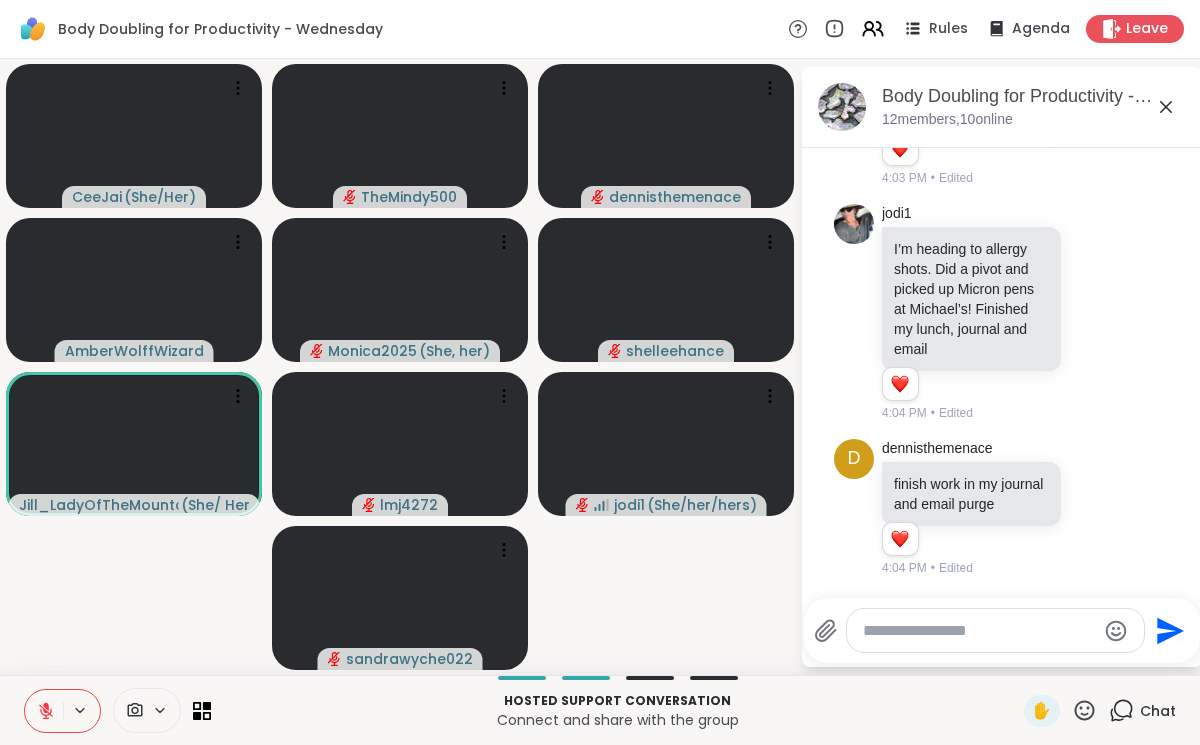 click on "Body Doubling for Productivity - Wednesday, [DATE] [NUMBER] members, [NUMBER] online" at bounding box center (1034, 106) 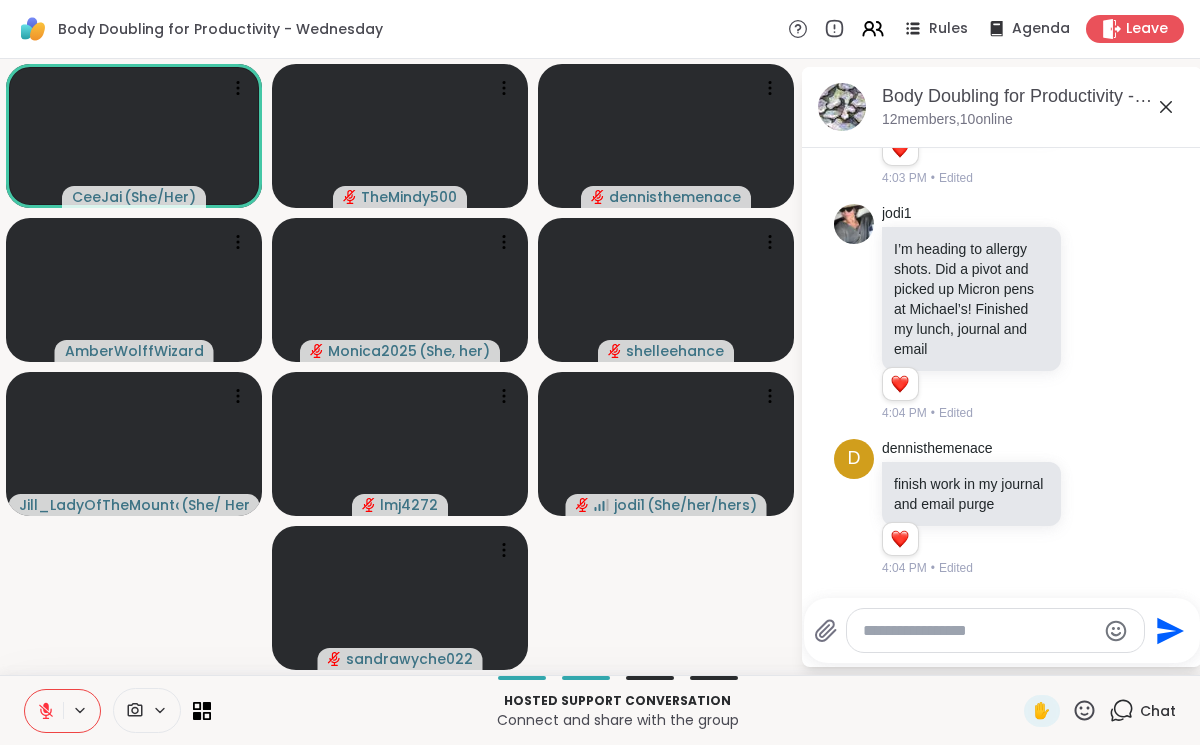 click 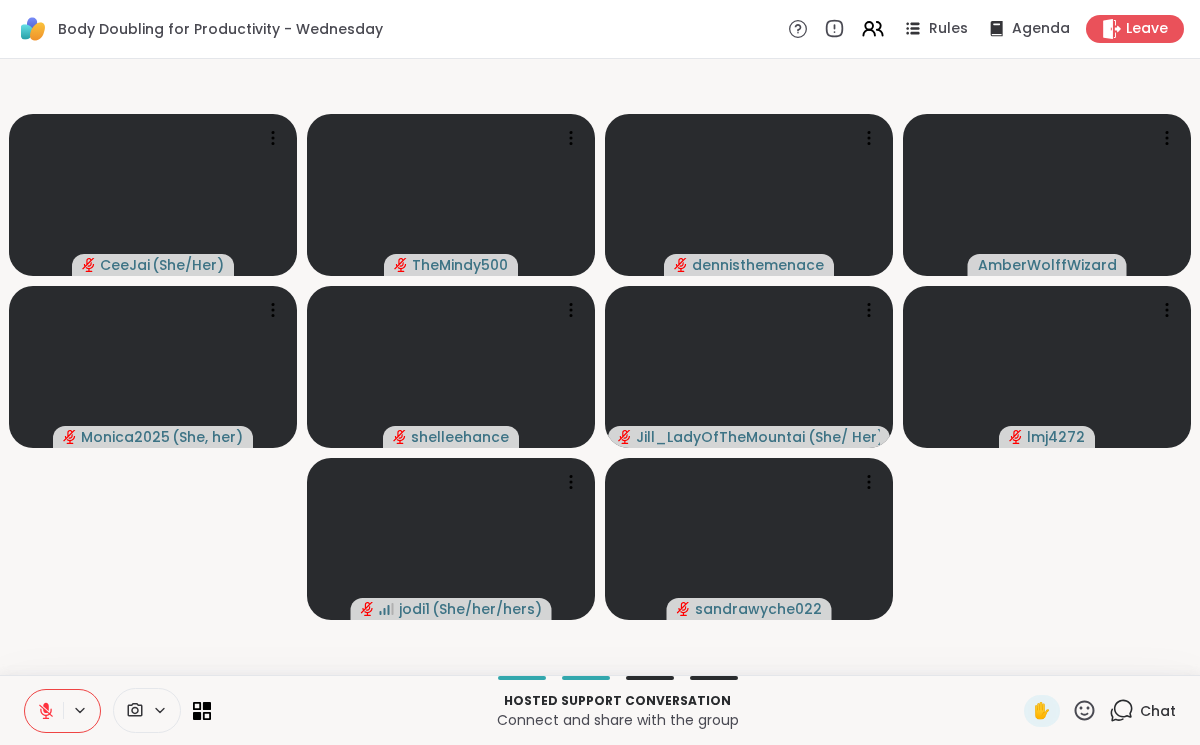click 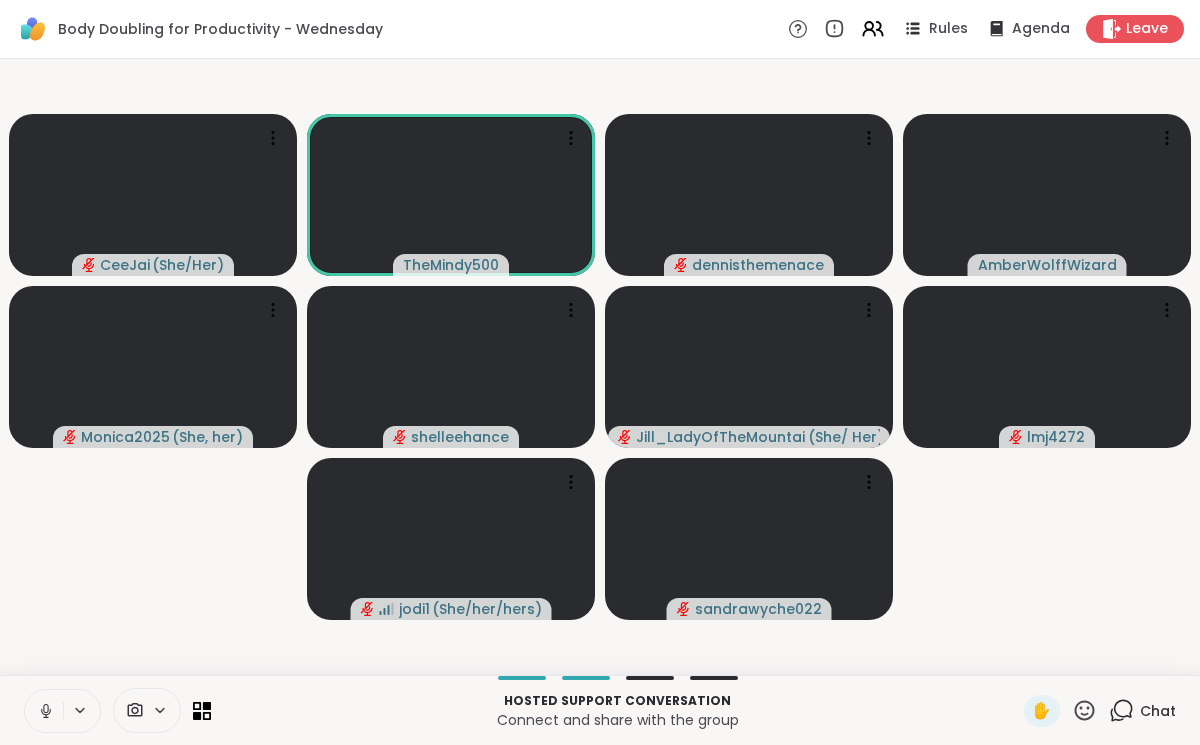 click 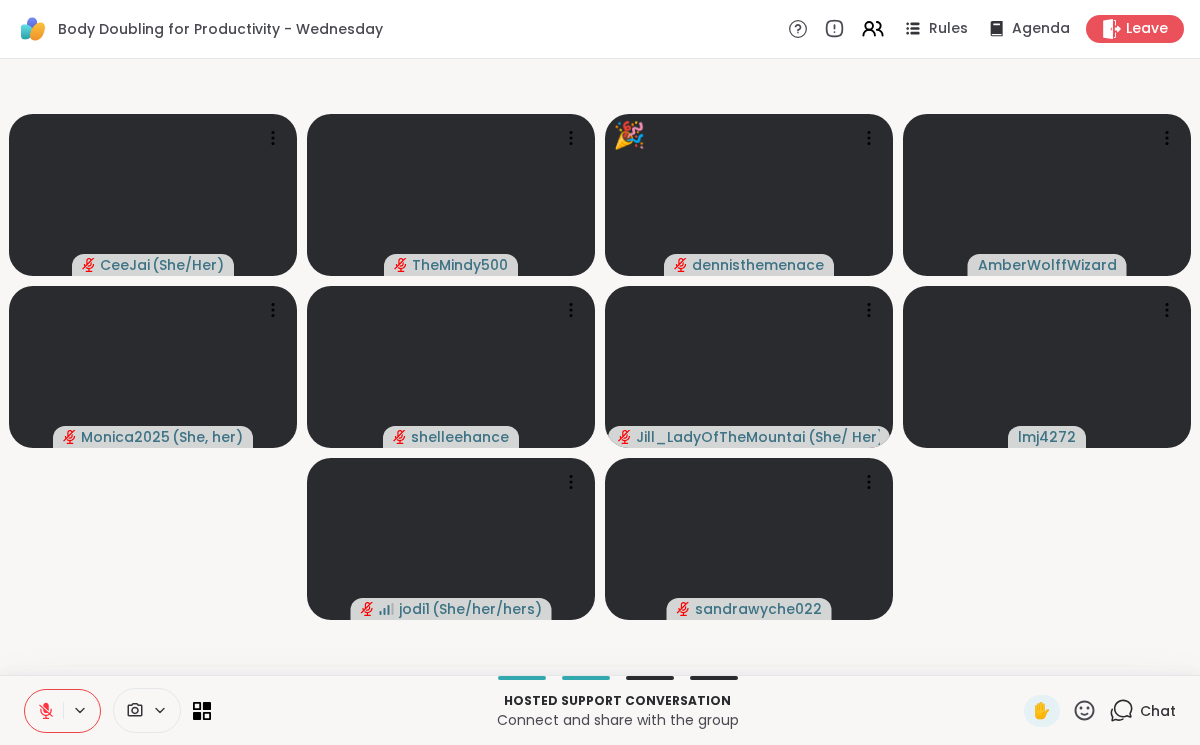 click 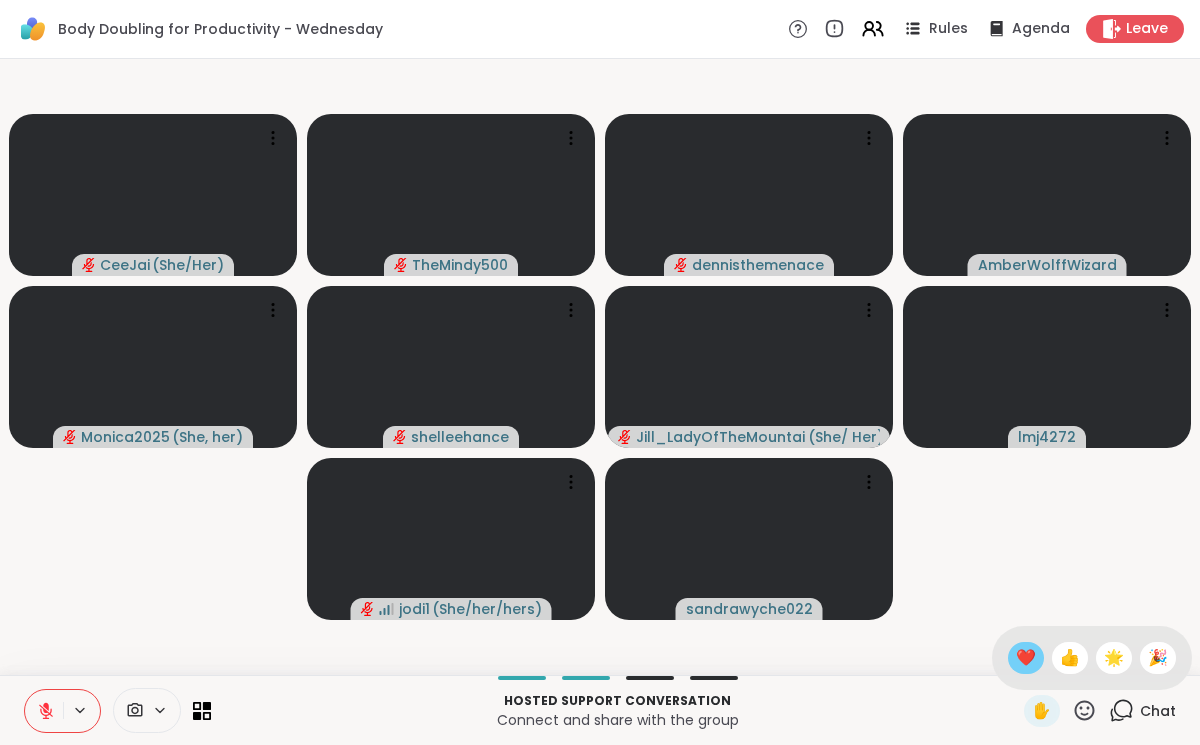 click on "❤️" at bounding box center (1026, 658) 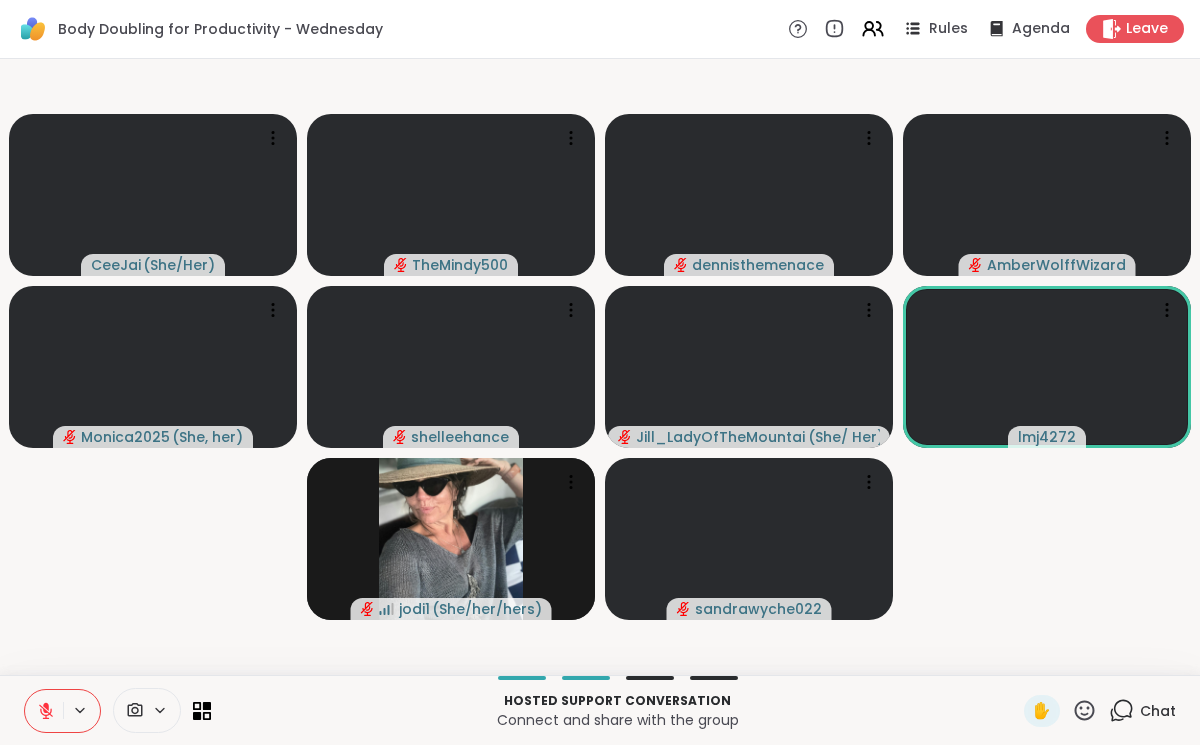 click 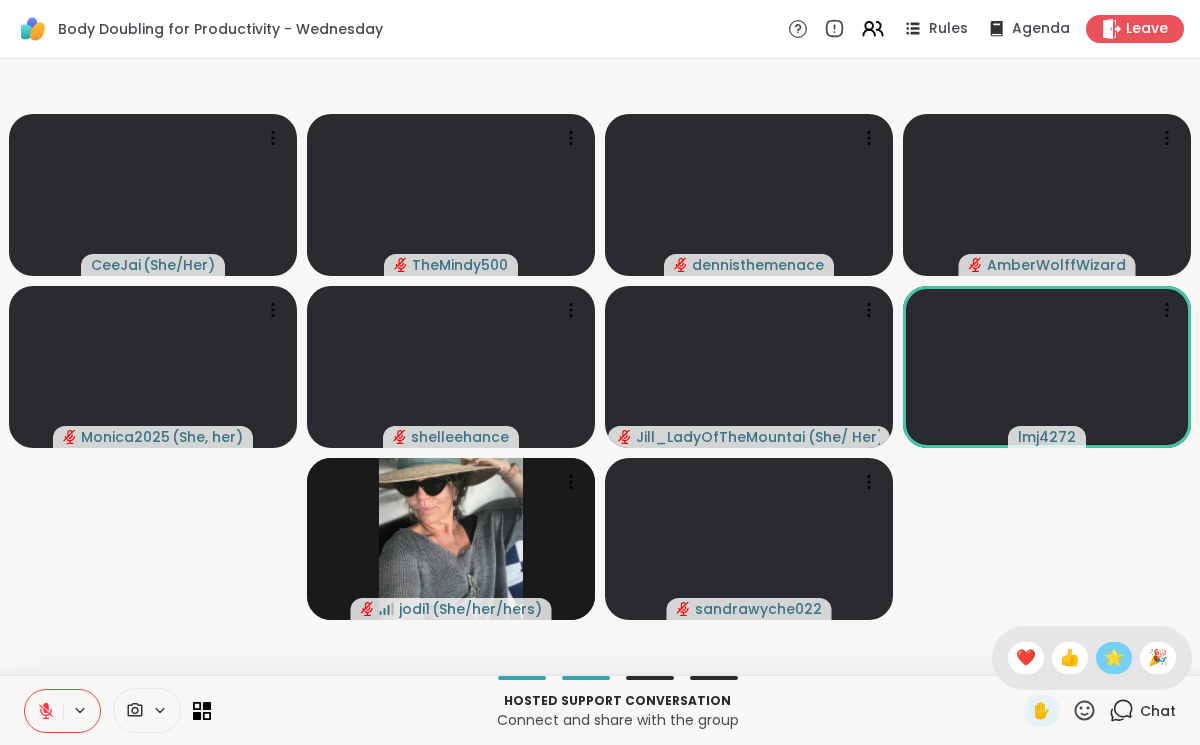click on "🌟" at bounding box center (1114, 658) 